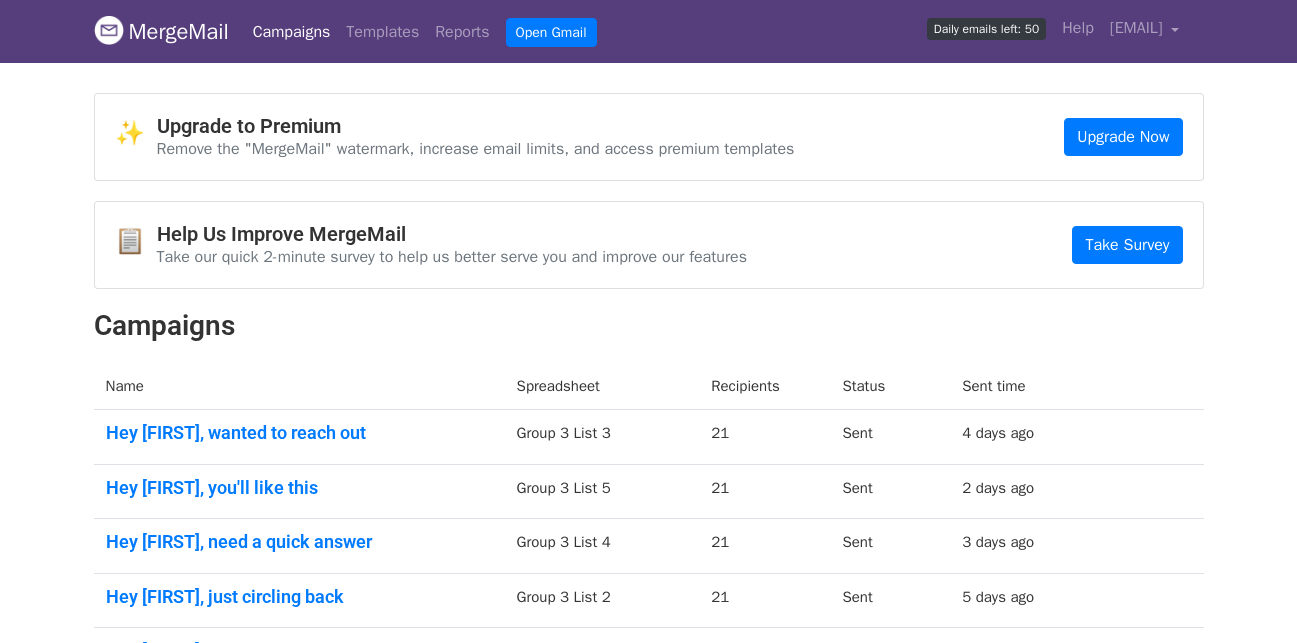 scroll, scrollTop: 100, scrollLeft: 0, axis: vertical 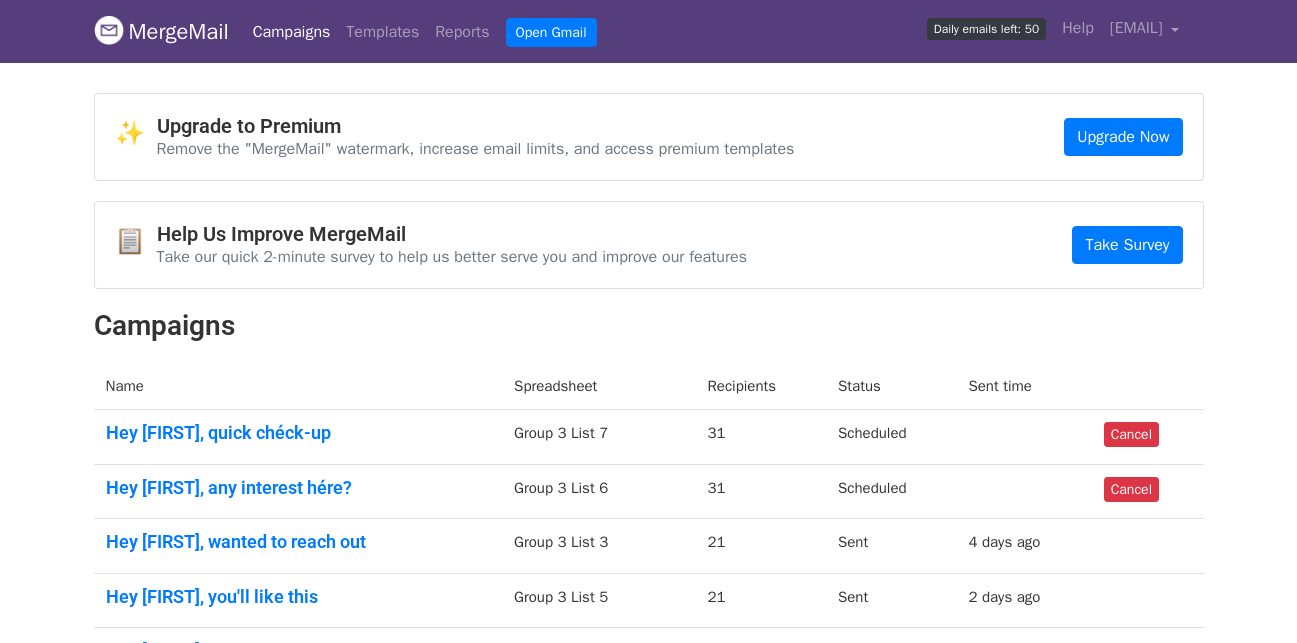 click on "Campaigns" at bounding box center (292, 32) 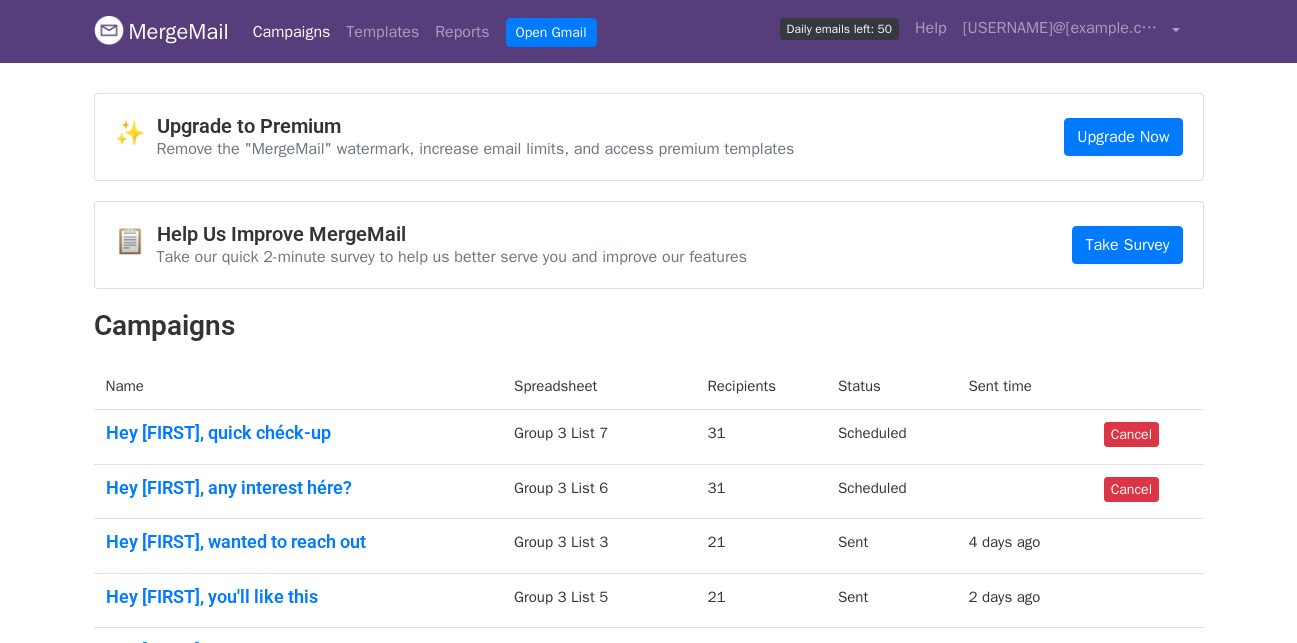 scroll, scrollTop: 0, scrollLeft: 0, axis: both 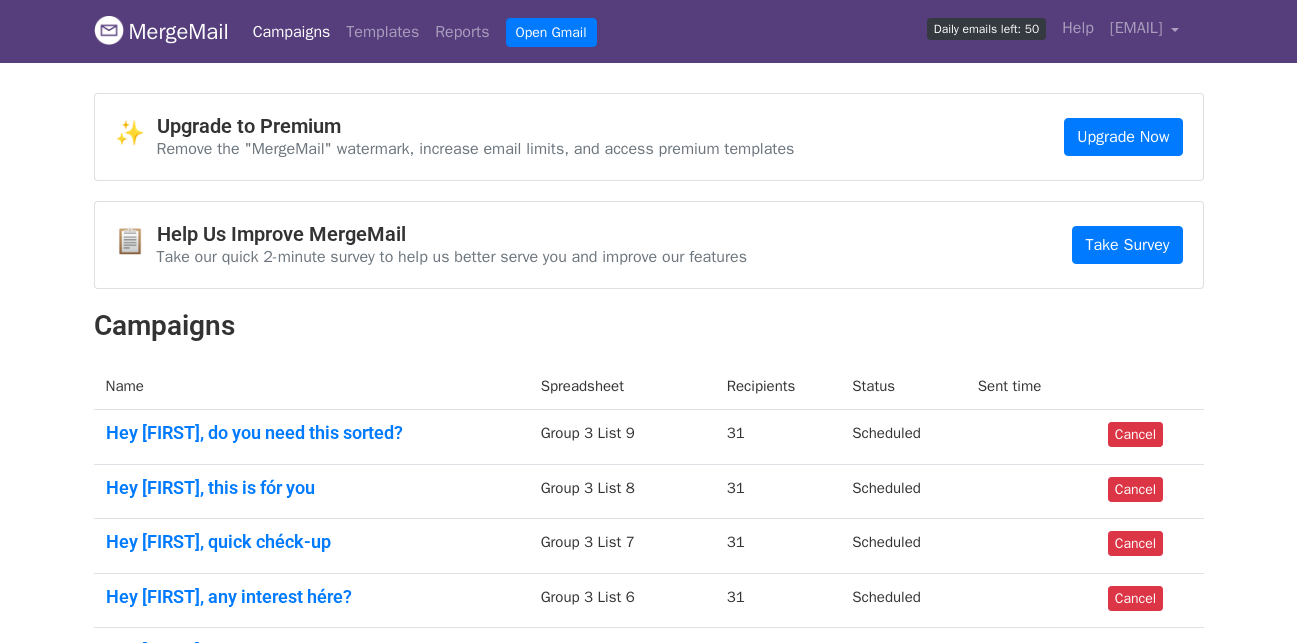 click on "Campaigns" at bounding box center [292, 32] 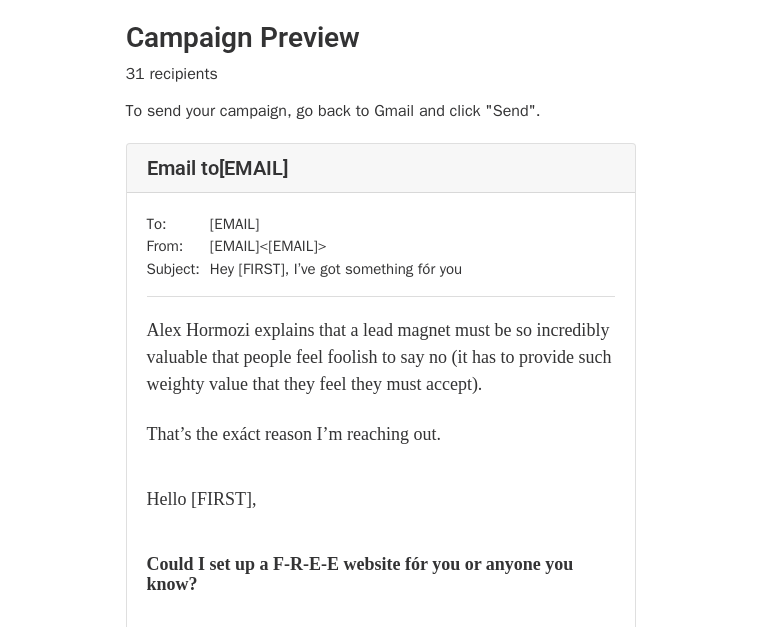scroll, scrollTop: 0, scrollLeft: 0, axis: both 